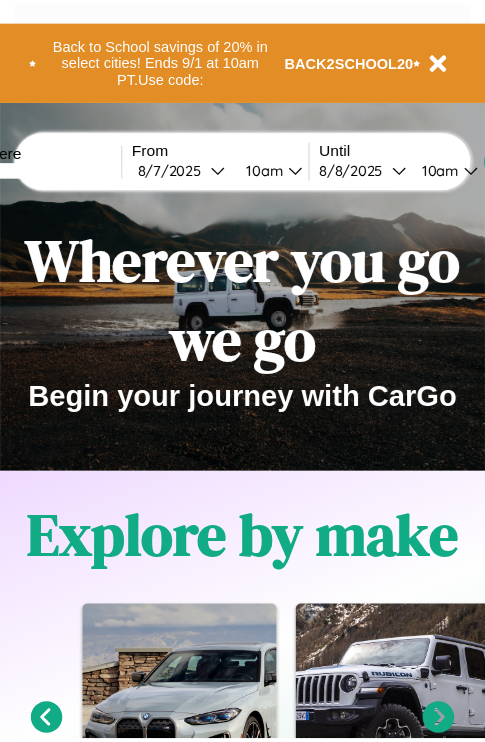 scroll, scrollTop: 0, scrollLeft: 0, axis: both 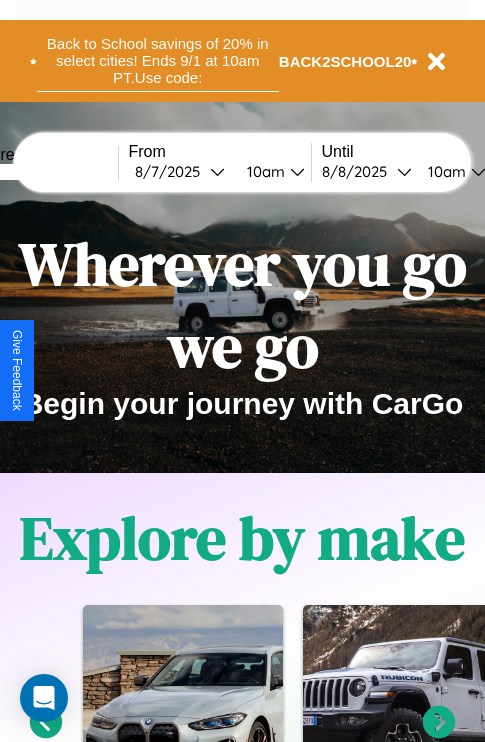 click on "Back to School savings of 20% in select cities! Ends 9/1 at 10am PT.  Use code:" at bounding box center [158, 61] 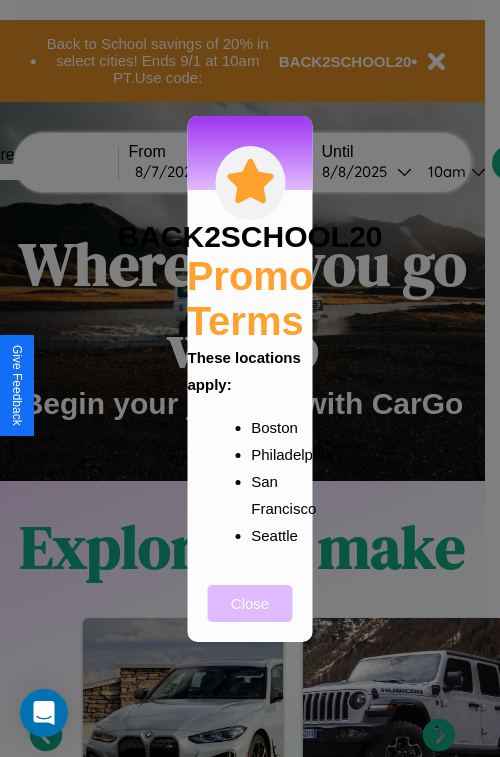 click on "Close" at bounding box center [250, 603] 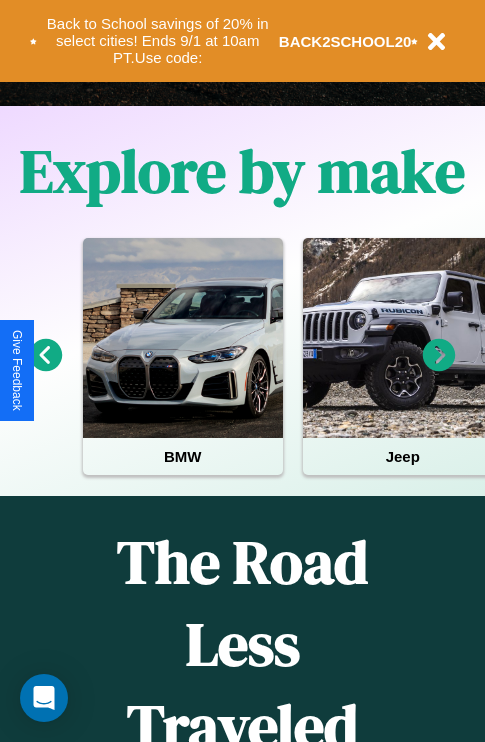 scroll, scrollTop: 0, scrollLeft: 0, axis: both 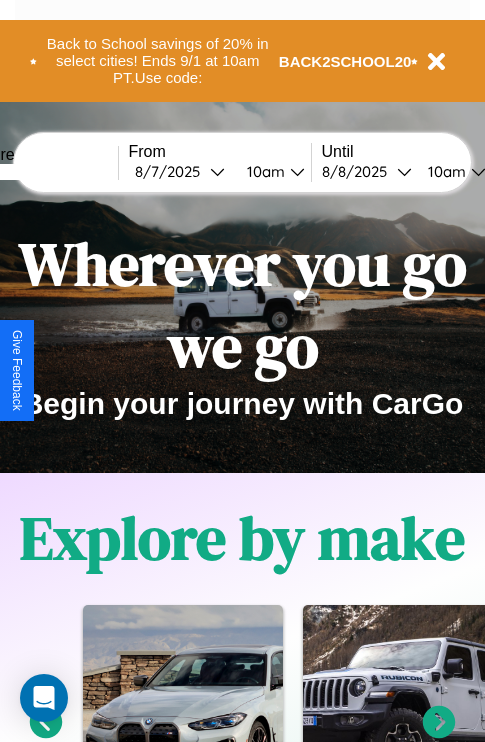 click at bounding box center (43, 172) 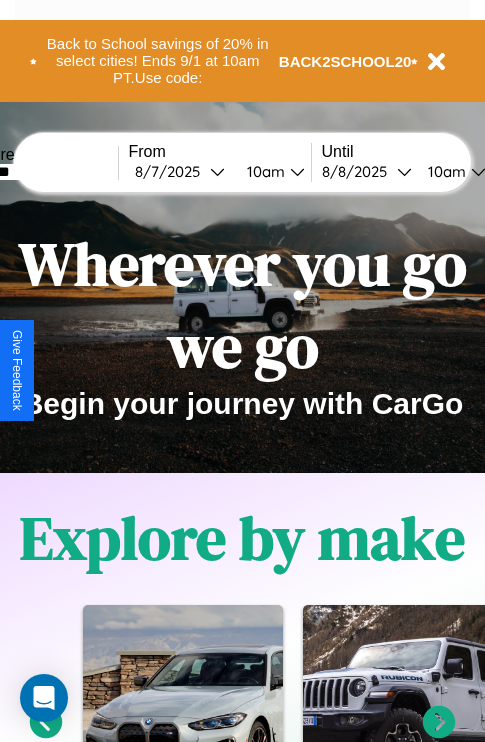 type on "*******" 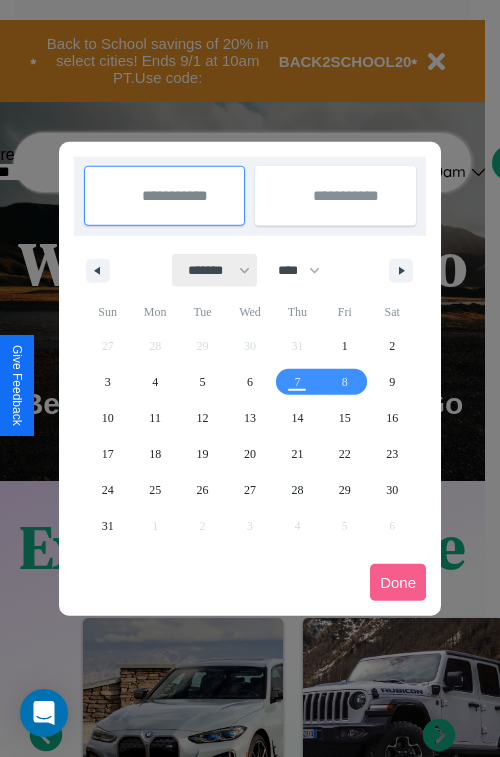 click on "******* ******** ***** ***** *** **** **** ****** ********* ******* ******** ********" at bounding box center (215, 270) 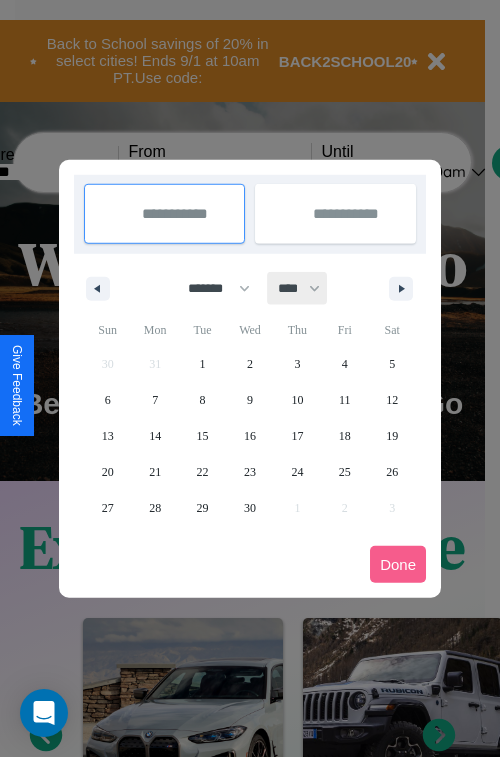 click on "**** **** **** **** **** **** **** **** **** **** **** **** **** **** **** **** **** **** **** **** **** **** **** **** **** **** **** **** **** **** **** **** **** **** **** **** **** **** **** **** **** **** **** **** **** **** **** **** **** **** **** **** **** **** **** **** **** **** **** **** **** **** **** **** **** **** **** **** **** **** **** **** **** **** **** **** **** **** **** **** **** **** **** **** **** **** **** **** **** **** **** **** **** **** **** **** **** **** **** **** **** **** **** **** **** **** **** **** **** **** **** **** **** **** **** **** **** **** **** **** ****" at bounding box center [298, 288] 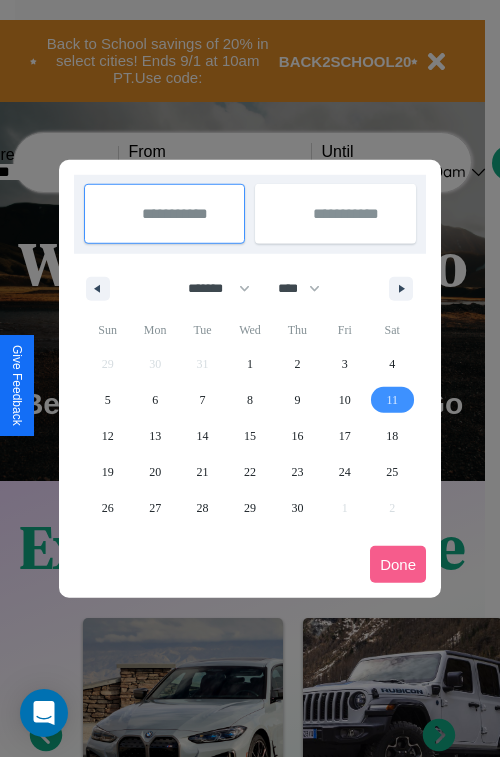 click on "11" at bounding box center [392, 400] 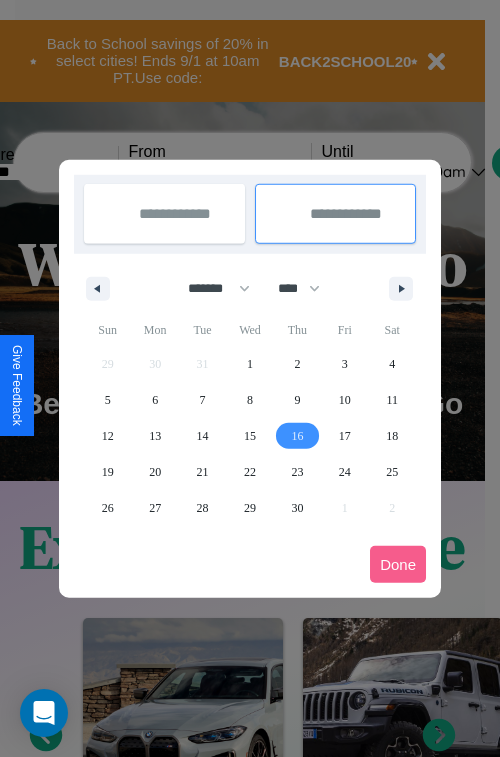 click on "16" at bounding box center (297, 436) 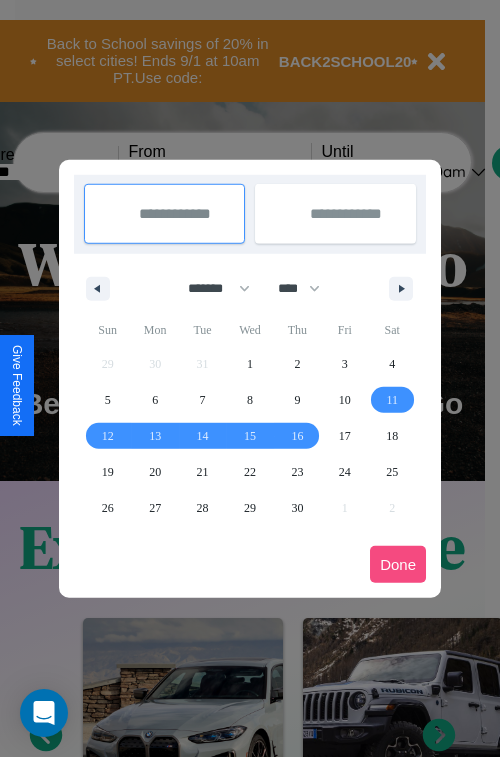 click on "Done" at bounding box center [398, 564] 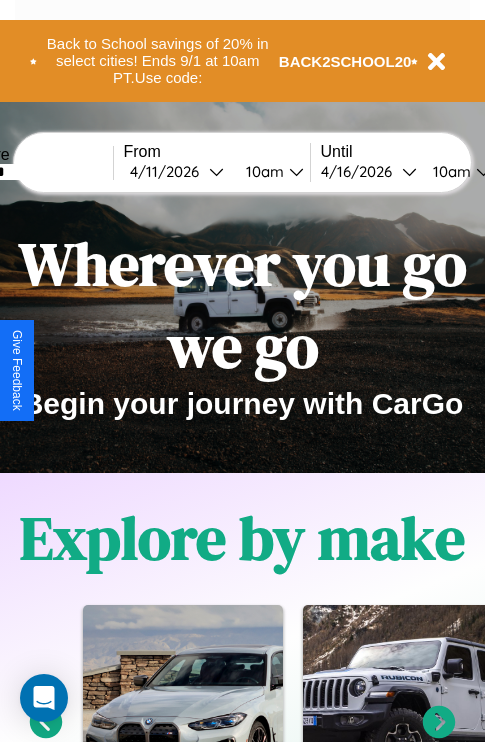 click on "10am" at bounding box center [262, 171] 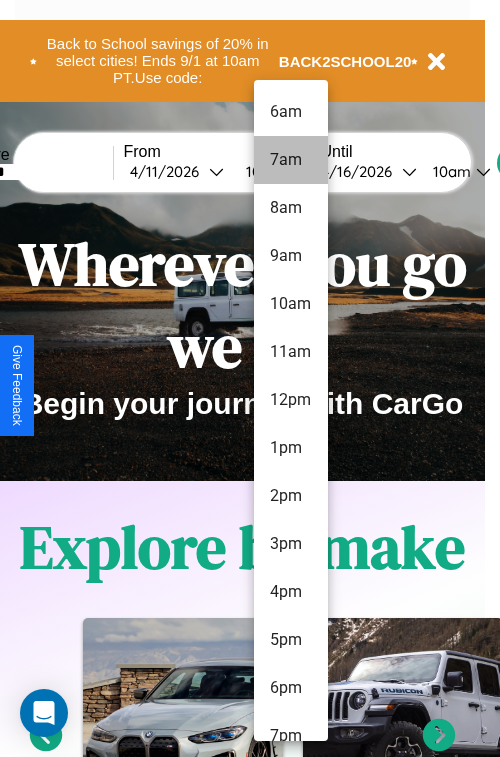 click on "7am" at bounding box center [291, 160] 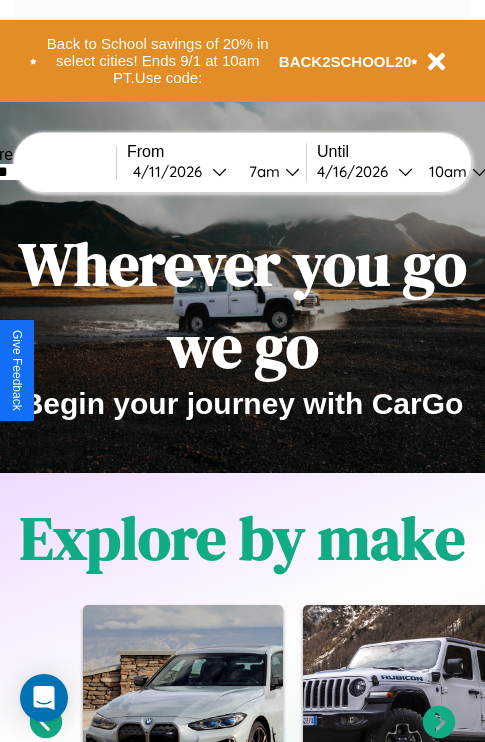 scroll, scrollTop: 0, scrollLeft: 69, axis: horizontal 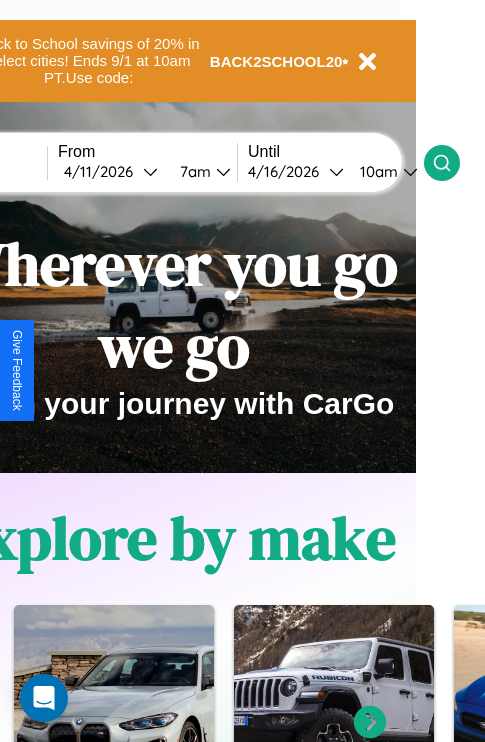 click 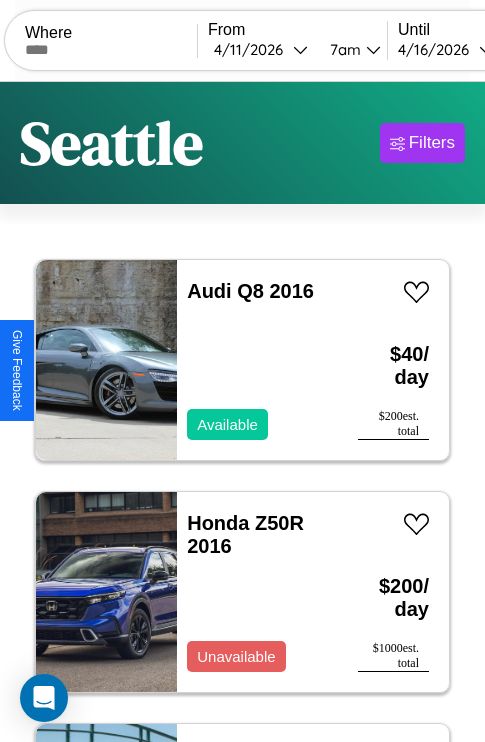 scroll, scrollTop: 95, scrollLeft: 0, axis: vertical 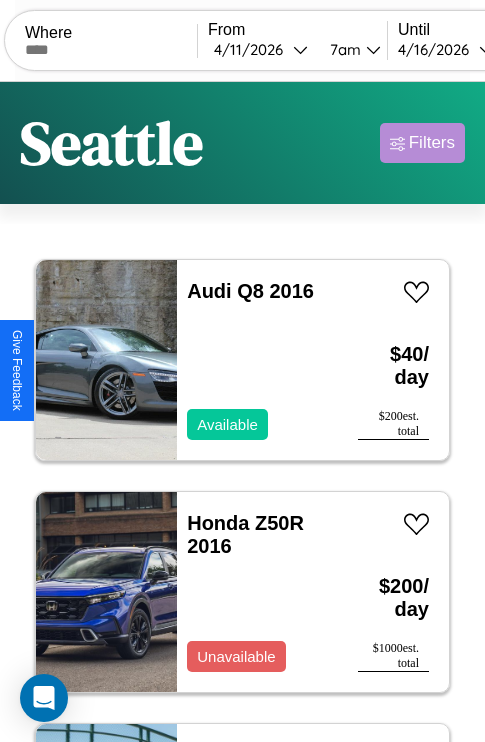 click on "Filters" at bounding box center (432, 143) 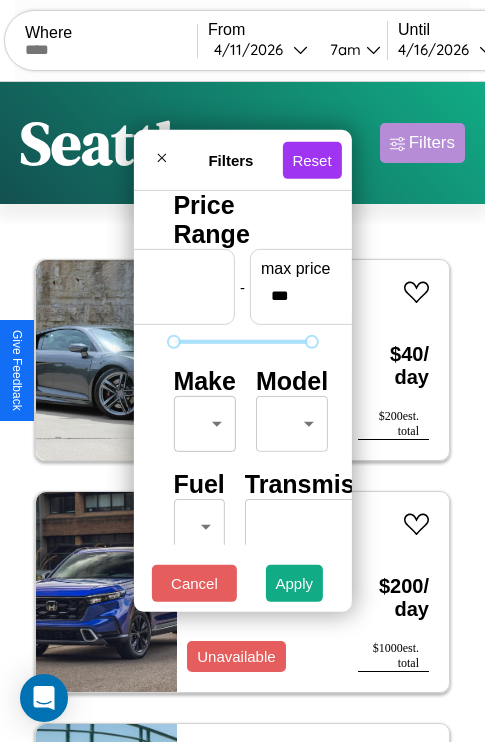 scroll, scrollTop: 59, scrollLeft: 0, axis: vertical 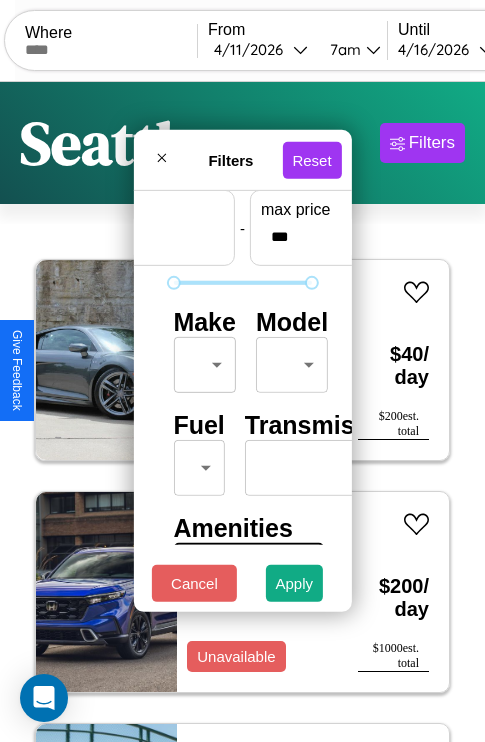 click on "CarGo Where From [DATE] [TIME] Until [DATE] [TIME] Become a Host Login Sign Up [CITY] Filters 53  cars in this area These cars can be picked up in this city. Audi   Q8   2016 Available $ 40  / day $ 200  est. total Honda   Z50R   2016 Unavailable $ 200  / day $ 1000  est. total Buick   Allure   2014 Available $ 100  / day $ 500  est. total Hyundai   Veloster N   2023 Available $ 150  / day $ 750  est. total Toyota   Cressida   2014 Available $ 90  / day $ 450  est. total Chrysler   Cordoba   2019 Unavailable $ 50  / day $ 250  est. total Chrysler   LASER   2018 Available $ 80  / day $ 400  est. total Honda   TRX350TE (FourTrax Rancher)   2018 Available $ 140  / day $ 700  est. total Hummer   H3   2014 Available $ 160  / day $ 800  est. total Dodge   Mini Ram   2018 Available $ 110  / day $ 550  est. total Ferrari   F50   2016 Available $ 40  / day $ 200  est. total Lincoln   LS   2018 Available $ 200  / day $ 1000  est. total Maserati   228   2018 Available $ 200  / day $ 1000  est. total Volkswagen" at bounding box center (242, 412) 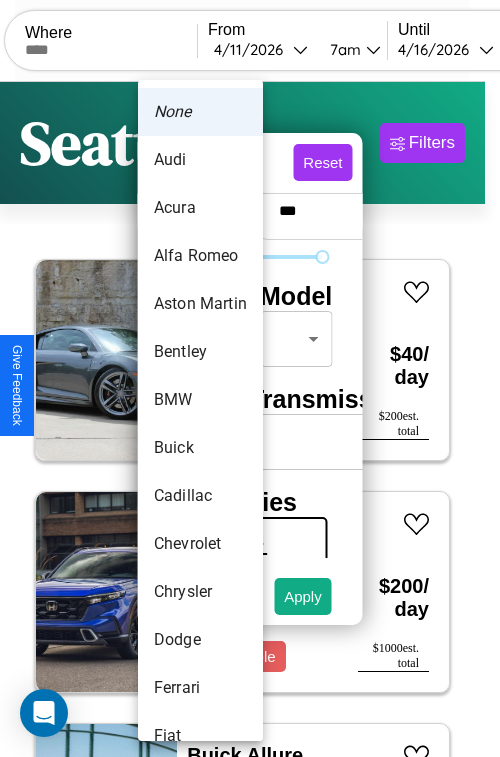 click on "Acura" at bounding box center (200, 208) 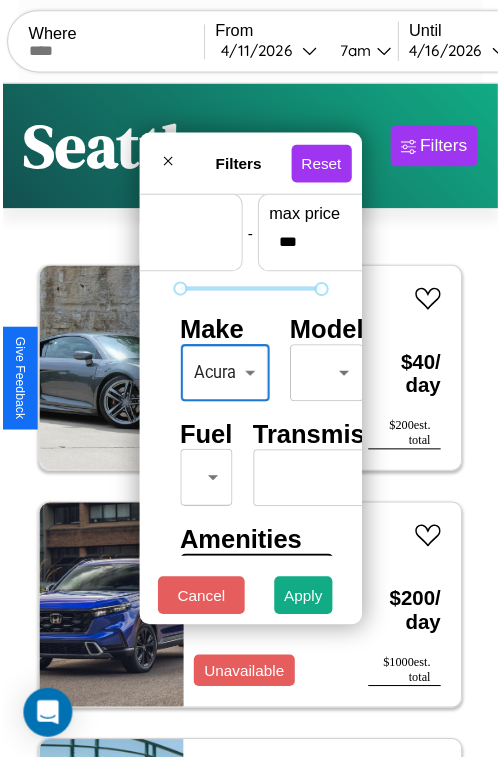 scroll, scrollTop: 162, scrollLeft: 0, axis: vertical 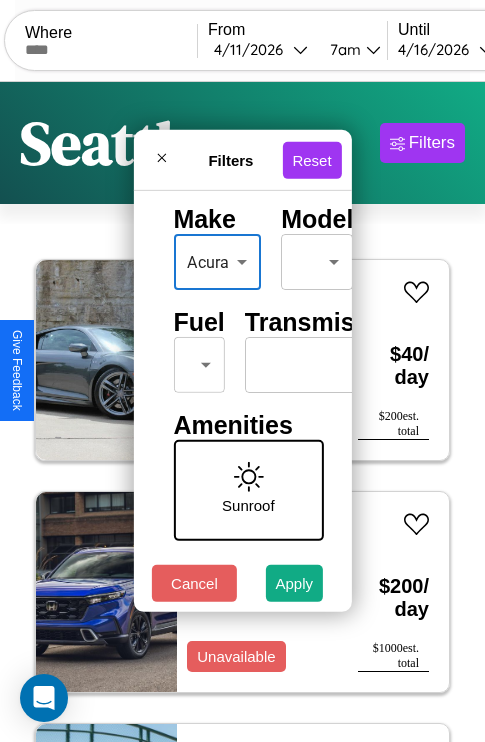 click on "CarGo Where From [DATE] [TIME] Until [DATE] [TIME] Become a Host Login Sign Up [CITY] Filters 53  cars in this area These cars can be picked up in this city. Audi   Q8   2016 Available $ 40  / day $ 200  est. total Honda   Z50R   2016 Unavailable $ 200  / day $ 1000  est. total Buick   Allure   2014 Available $ 100  / day $ 500  est. total Hyundai   Veloster N   2023 Available $ 150  / day $ 750  est. total Toyota   Cressida   2014 Available $ 90  / day $ 450  est. total Chrysler   Cordoba   2019 Unavailable $ 50  / day $ 250  est. total Chrysler   LASER   2018 Available $ 80  / day $ 400  est. total Honda   TRX350TE (FourTrax Rancher)   2018 Available $ 140  / day $ 700  est. total Hummer   H3   2014 Available $ 160  / day $ 800  est. total Dodge   Mini Ram   2018 Available $ 110  / day $ 550  est. total Ferrari   F50   2016 Available $ 40  / day $ 200  est. total Lincoln   LS   2018 Available $ 200  / day $ 1000  est. total Maserati   228   2018 Available $ 200  / day $ 1000  est. total Volkswagen" at bounding box center [242, 412] 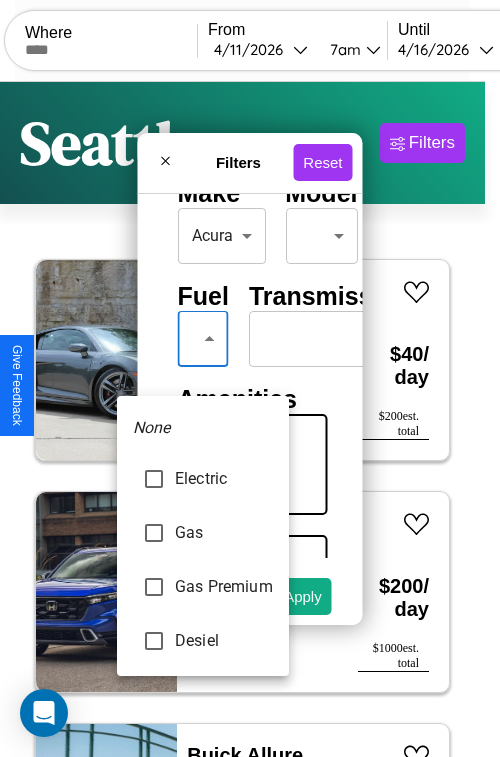 type on "********" 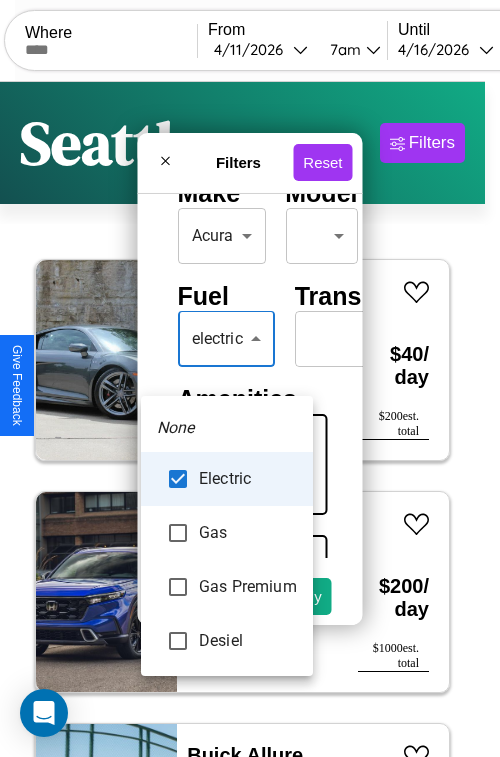 click at bounding box center [250, 378] 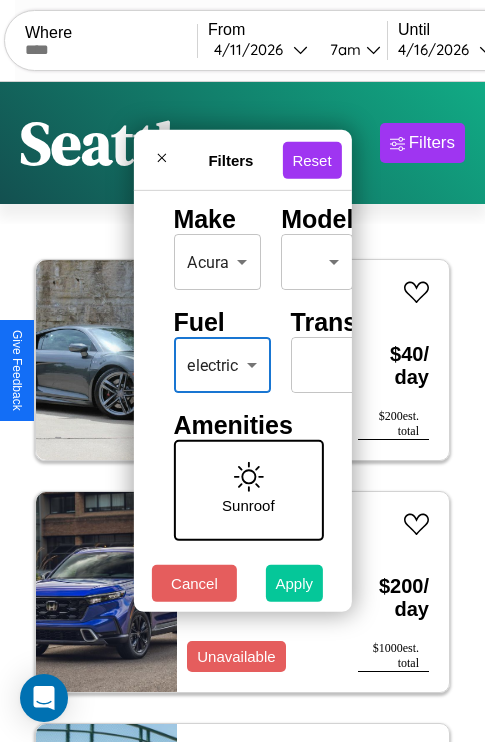 click on "Apply" at bounding box center (295, 583) 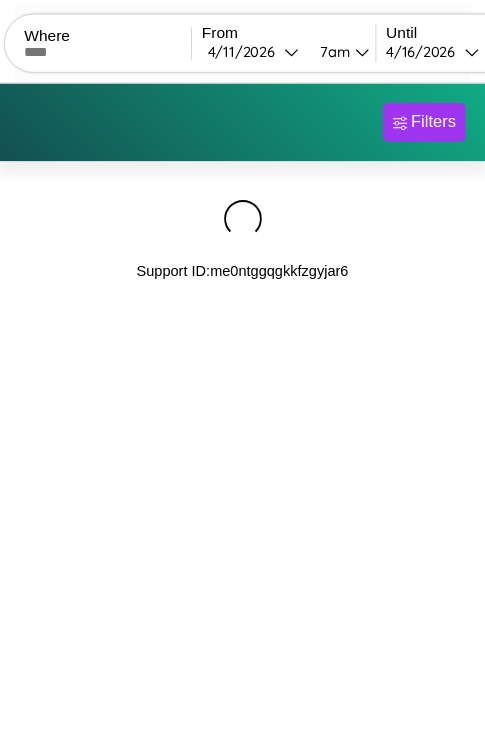 scroll, scrollTop: 0, scrollLeft: 0, axis: both 